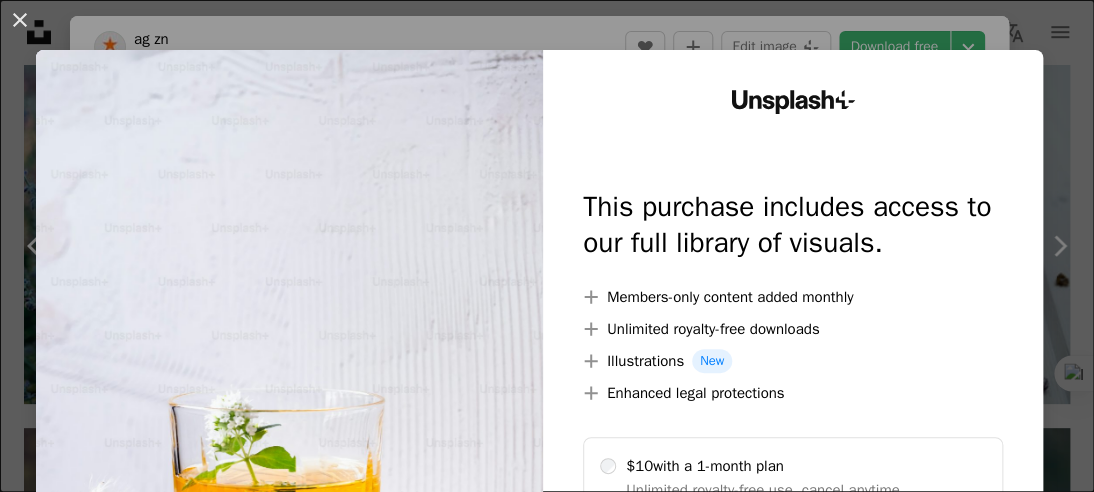 scroll, scrollTop: 0, scrollLeft: 0, axis: both 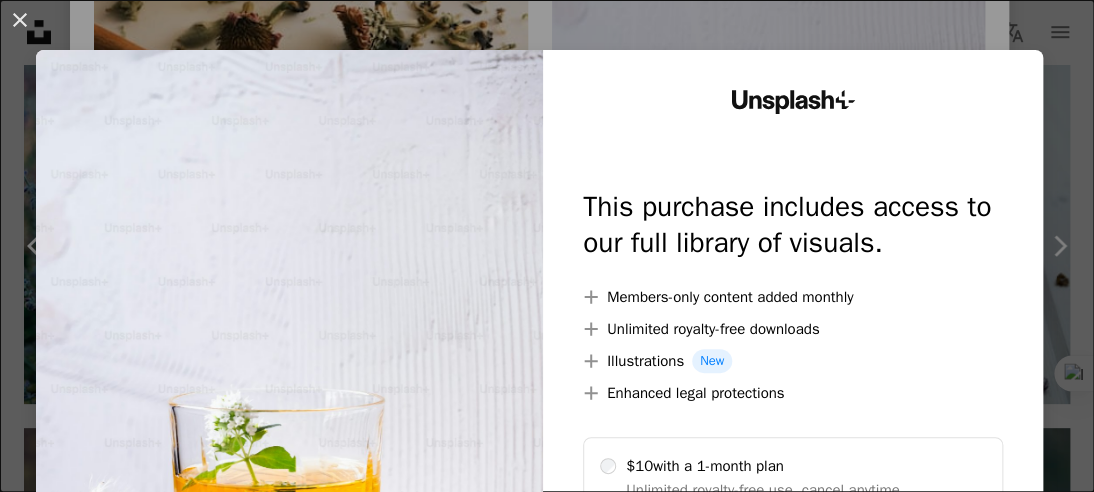 click on "An X shape Unsplash+ This purchase includes access to our full library of visuals. A plus sign Members-only content added monthly A plus sign Unlimited royalty-free downloads A plus sign Illustrations  New A plus sign Enhanced legal protections $10  with a 1-month plan Unlimited royalty-free use, cancel anytime. $48   with a yearly plan Save  $72  when billed annually. Best value Continue with purchase Taxes where applicable. Renews automatically. Cancel anytime." at bounding box center (547, 246) 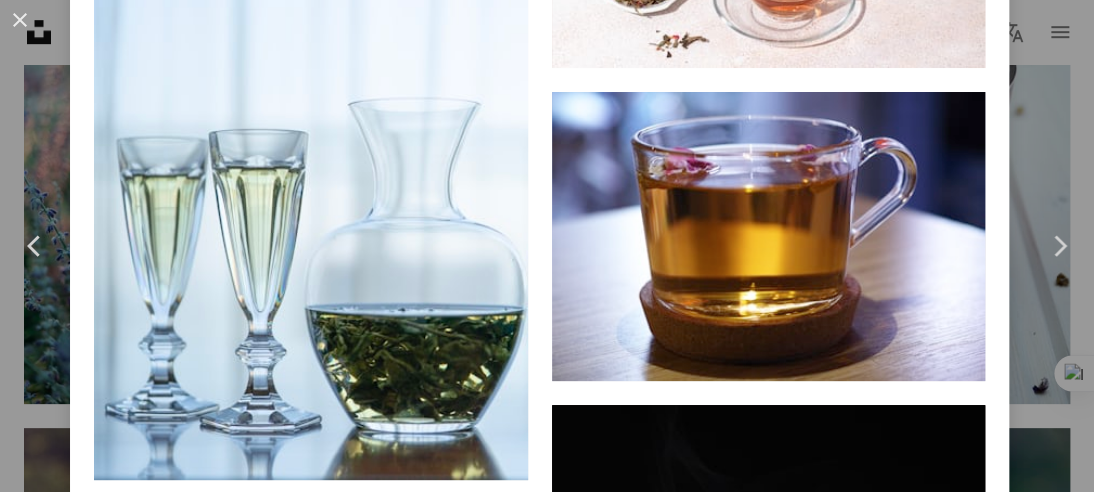 scroll, scrollTop: 3626, scrollLeft: 0, axis: vertical 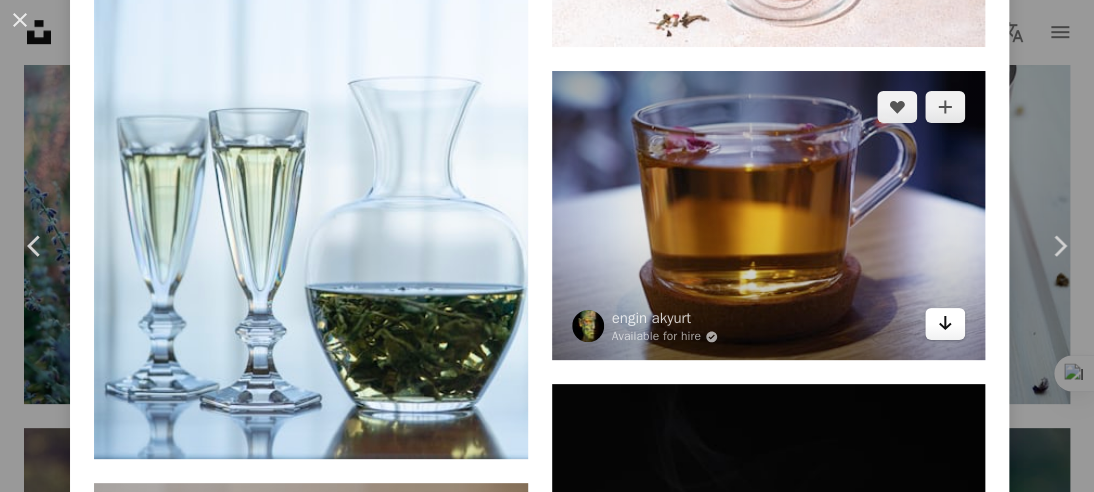 click on "Arrow pointing down" 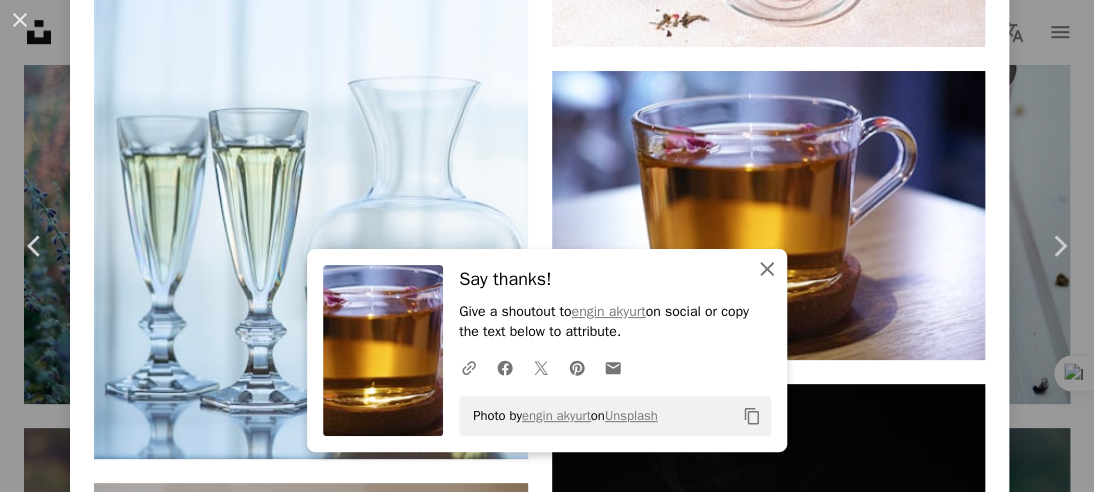 click on "An X shape" 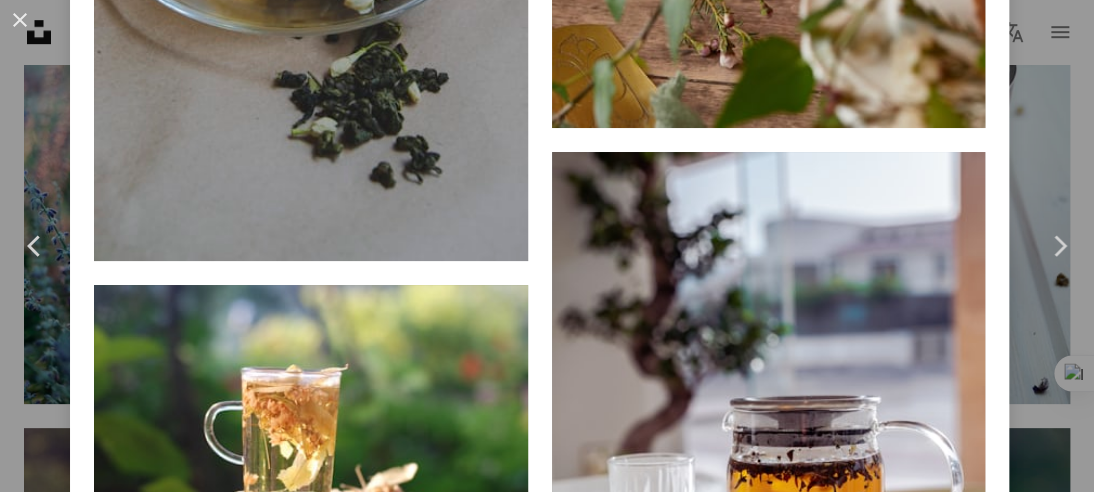 scroll, scrollTop: 5996, scrollLeft: 0, axis: vertical 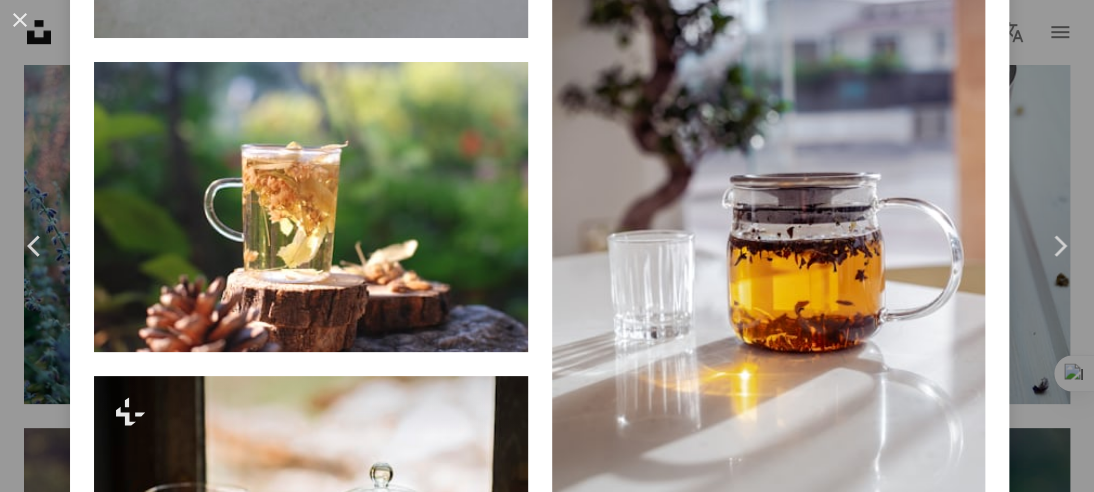 drag, startPoint x: 1087, startPoint y: 261, endPoint x: 1072, endPoint y: 282, distance: 25.806976 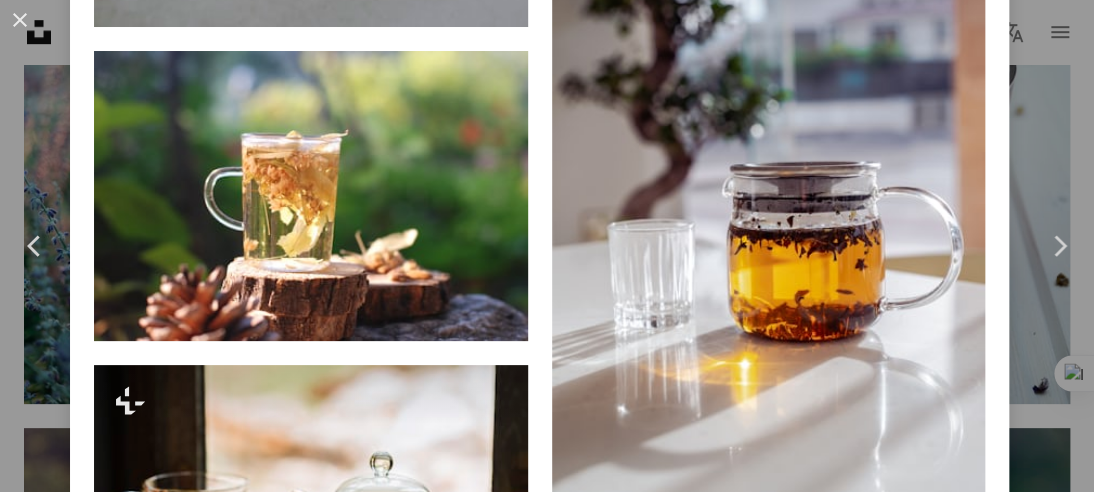 scroll, scrollTop: 5996, scrollLeft: 0, axis: vertical 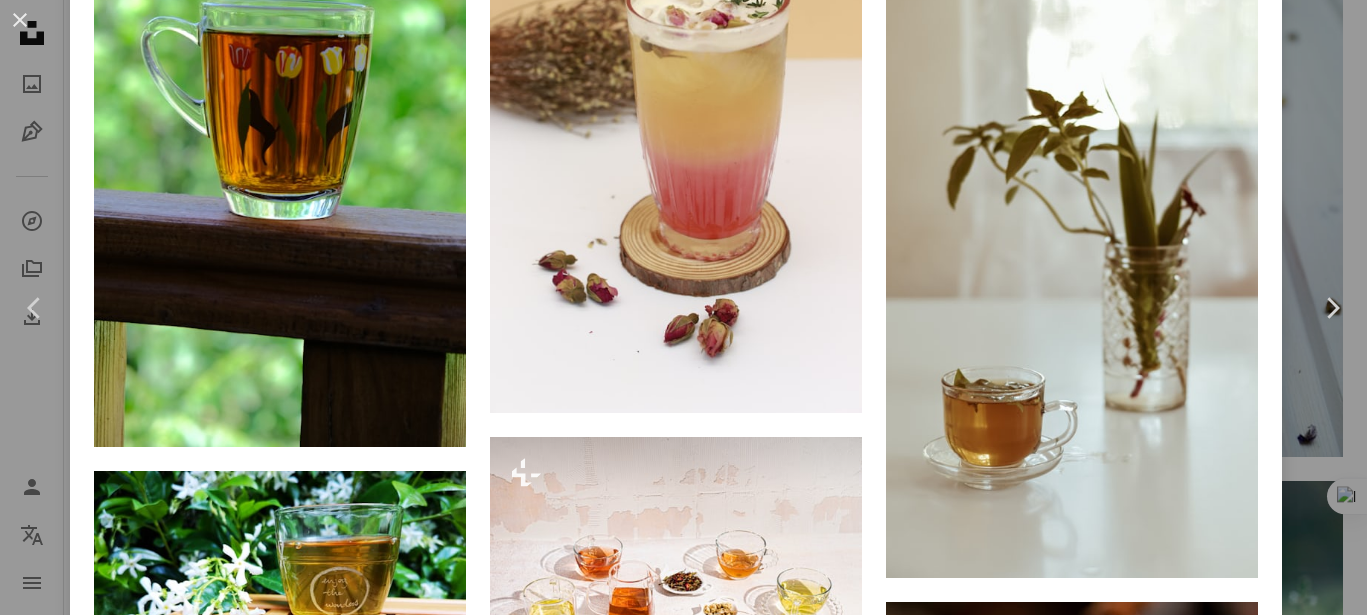 drag, startPoint x: 740, startPoint y: 1, endPoint x: 859, endPoint y: 326, distance: 346.10114 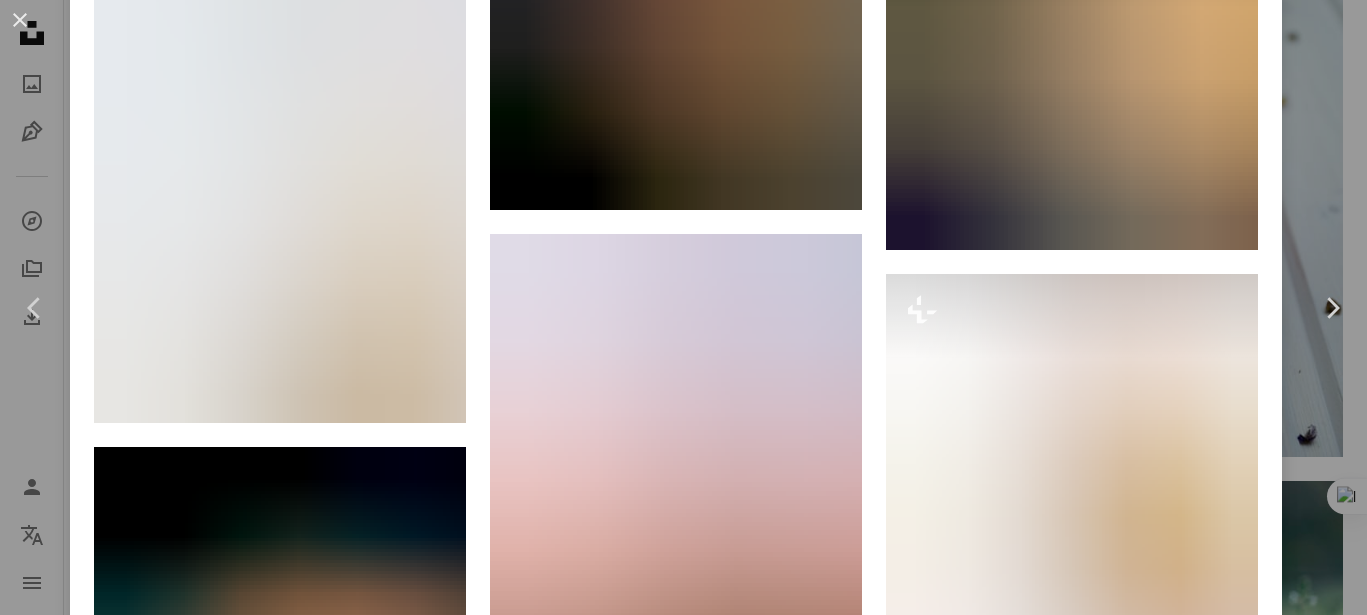 scroll, scrollTop: 9206, scrollLeft: 0, axis: vertical 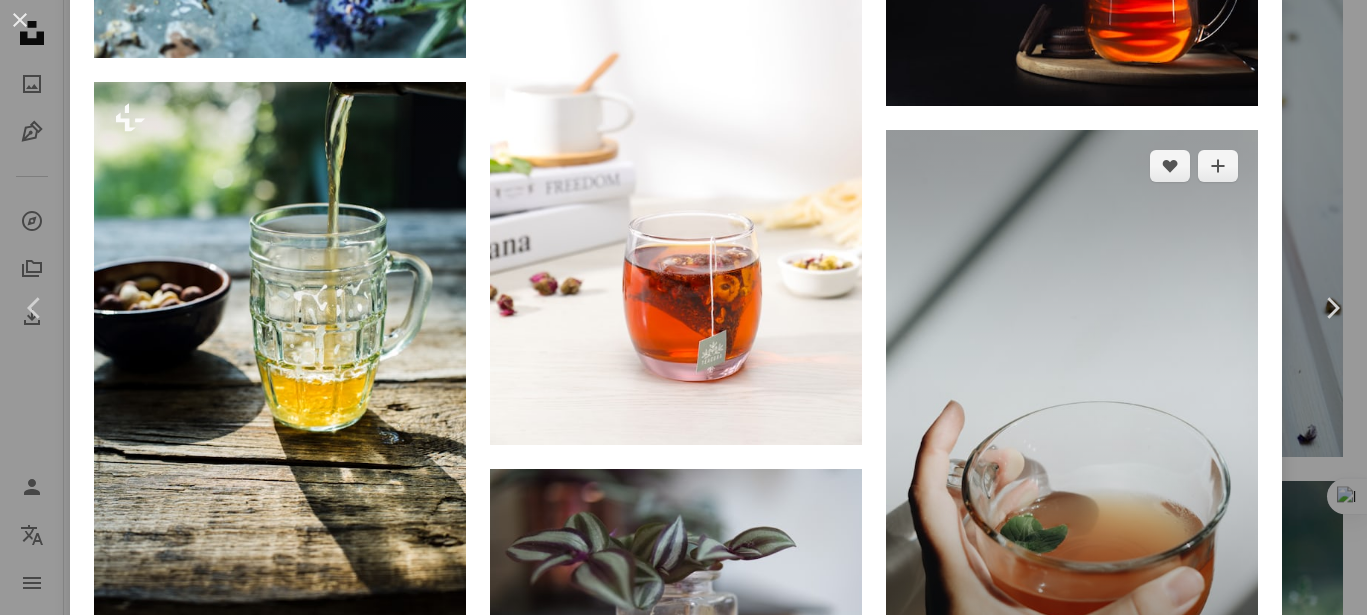 click on "Arrow pointing down" 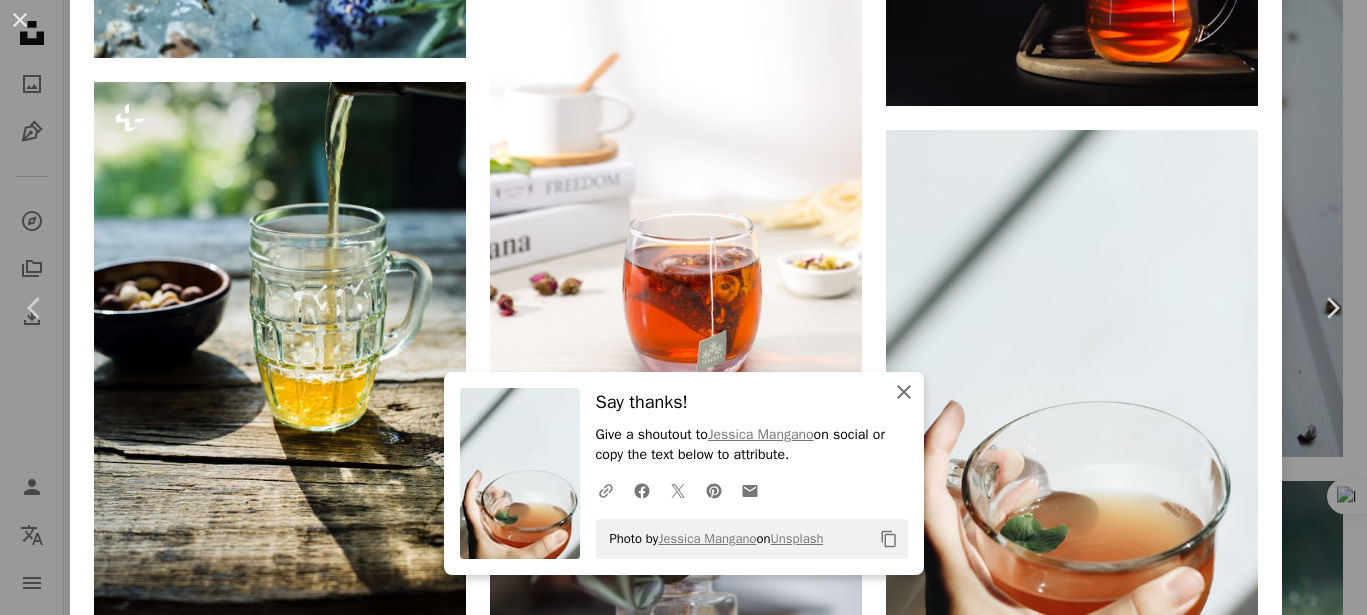click on "An X shape" 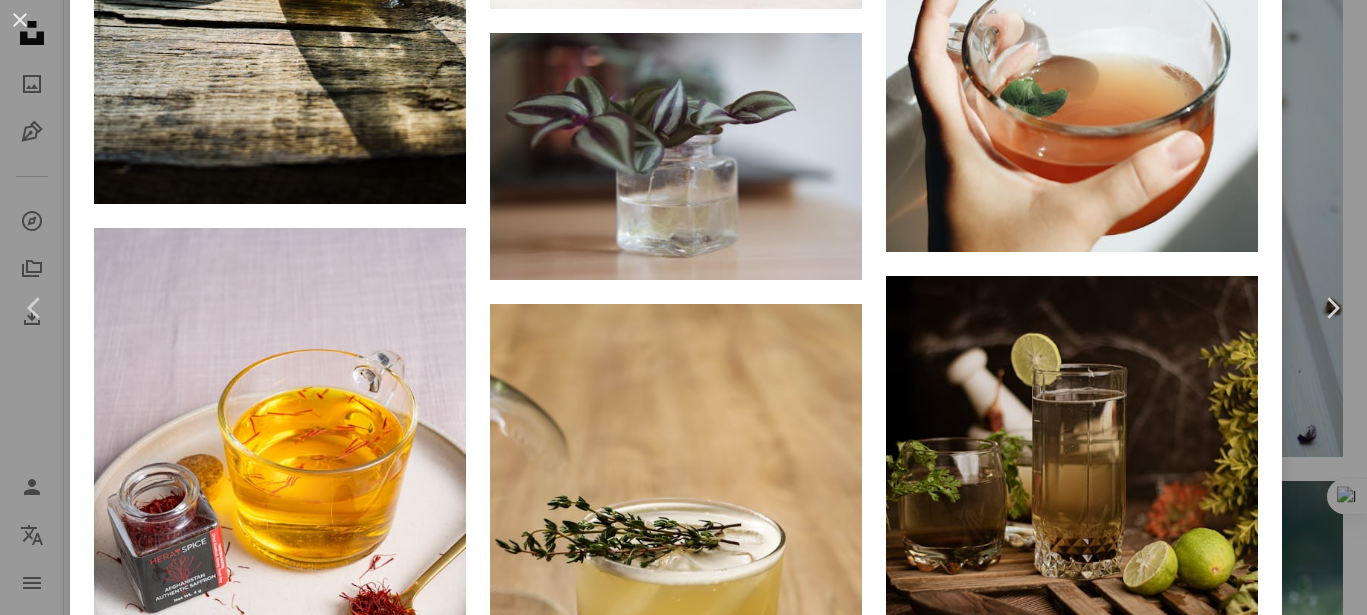 scroll, scrollTop: 13408, scrollLeft: 0, axis: vertical 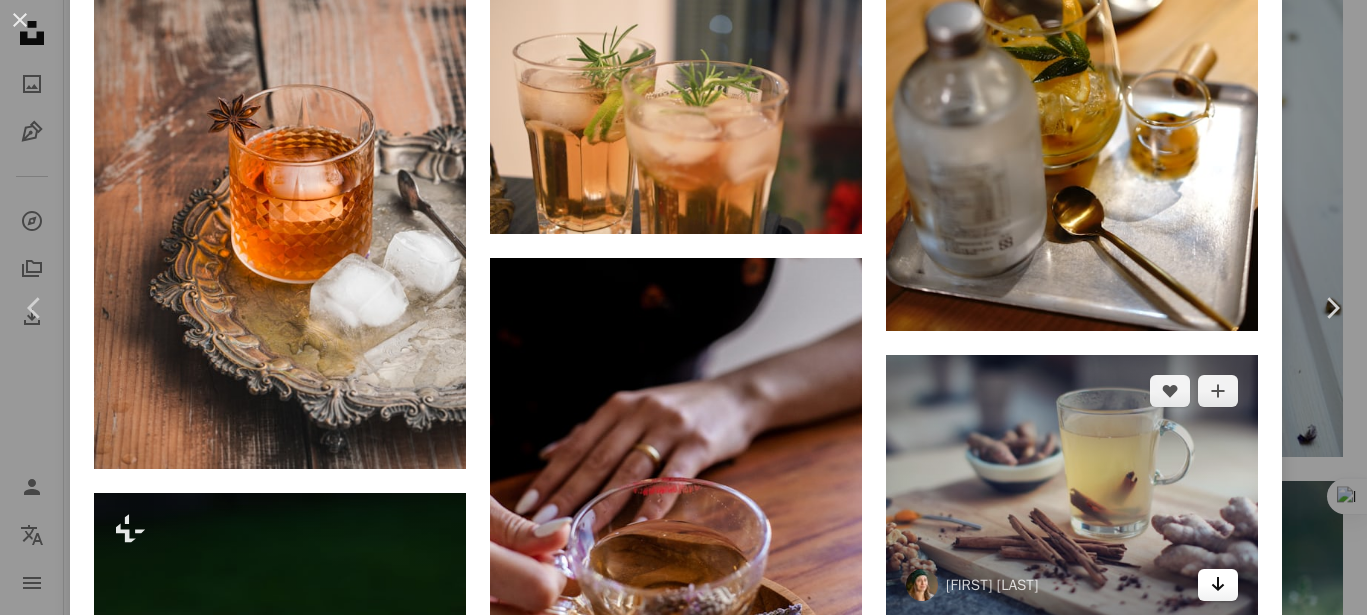 click 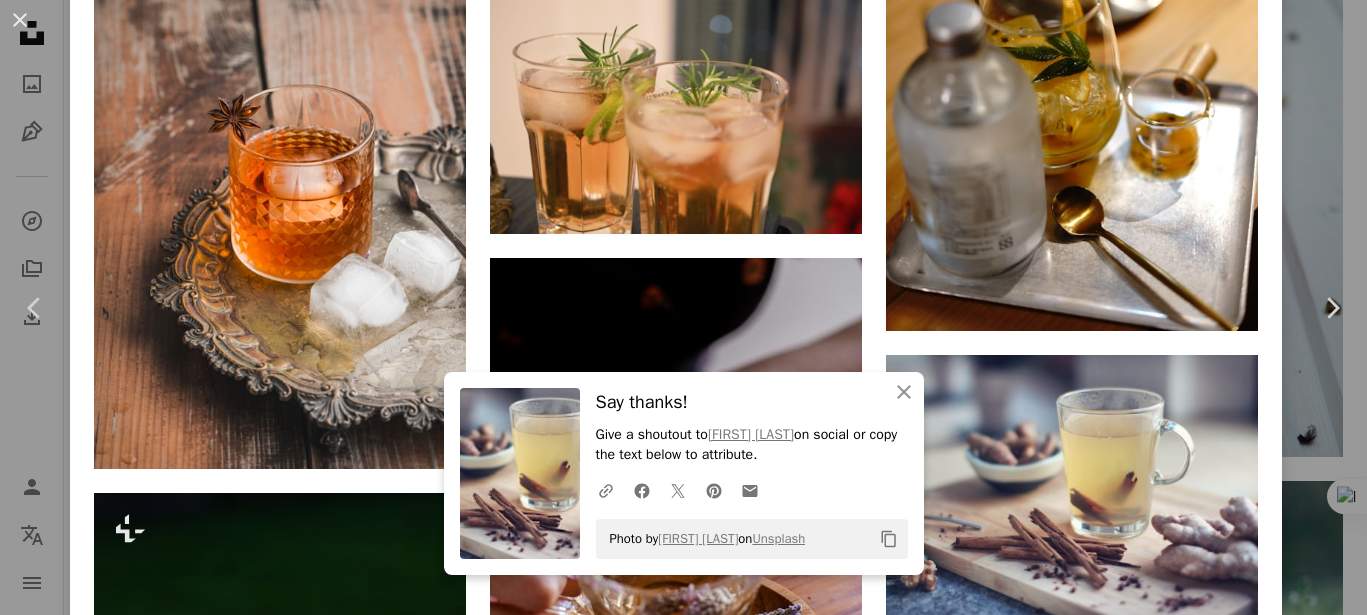 scroll, scrollTop: 13827, scrollLeft: 0, axis: vertical 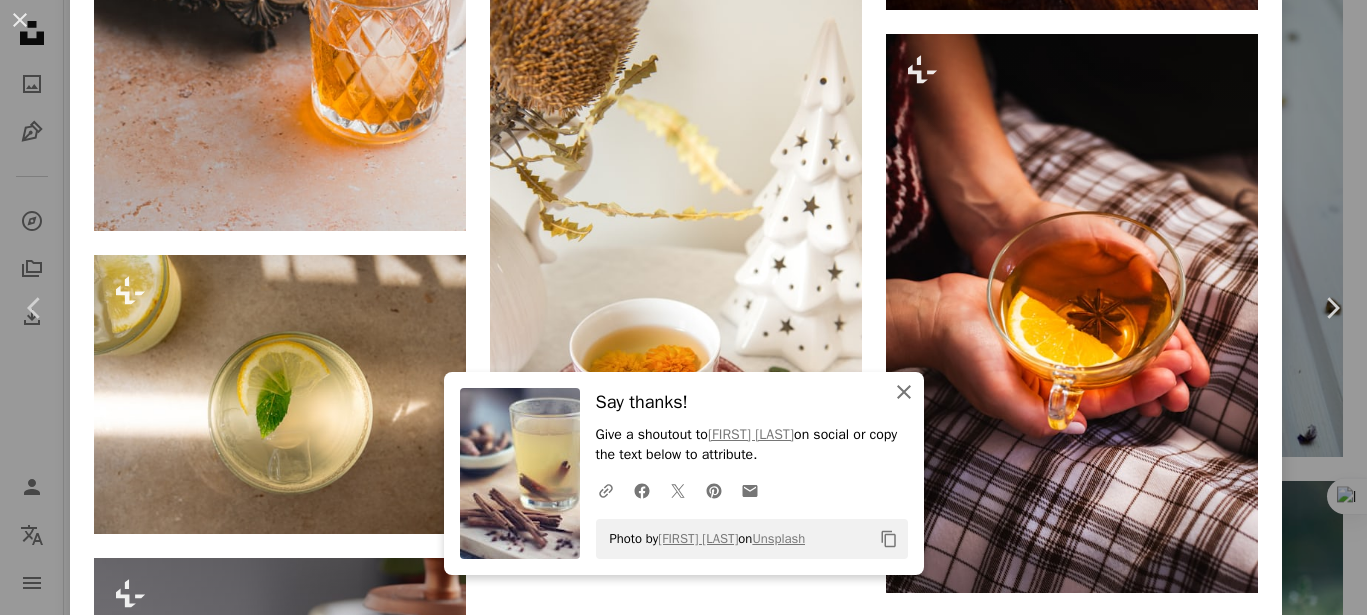 click on "An X shape" 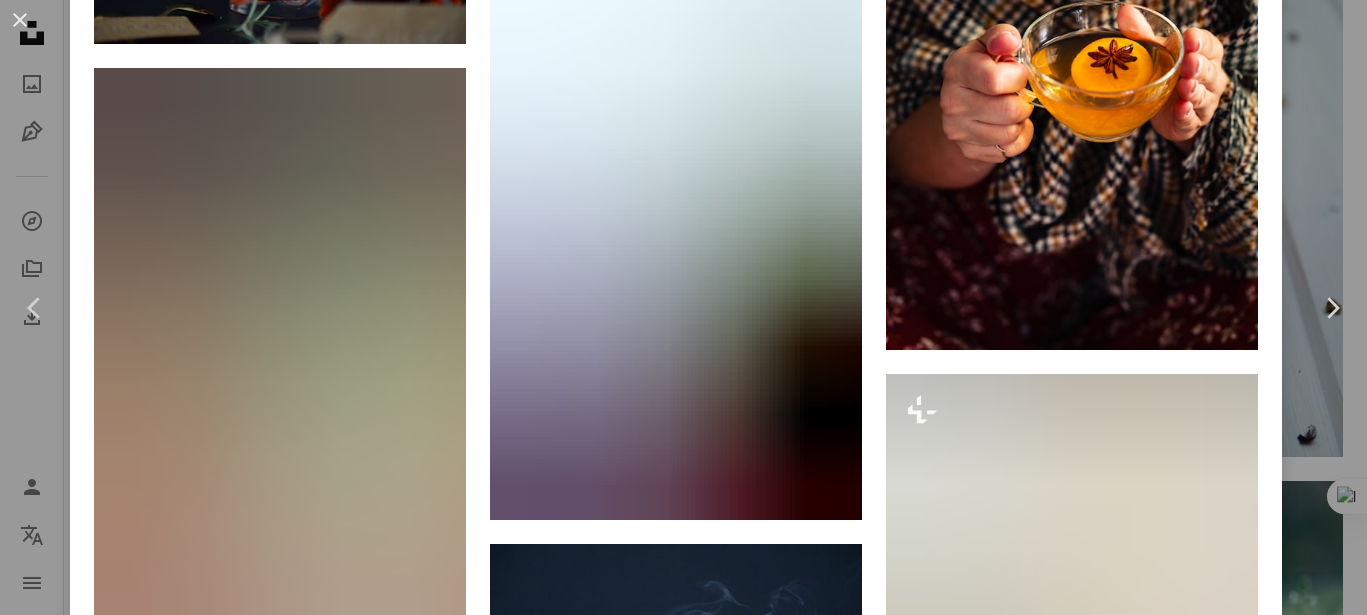 scroll, scrollTop: 22381, scrollLeft: 0, axis: vertical 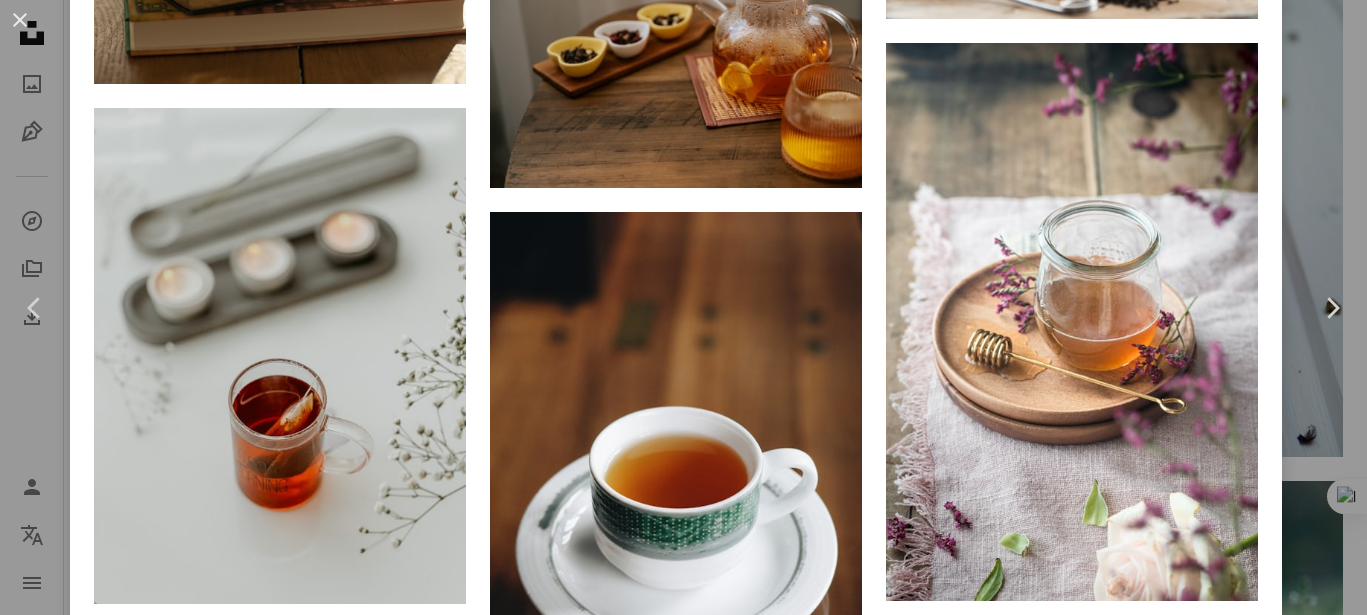 click at bounding box center (1072, 904) 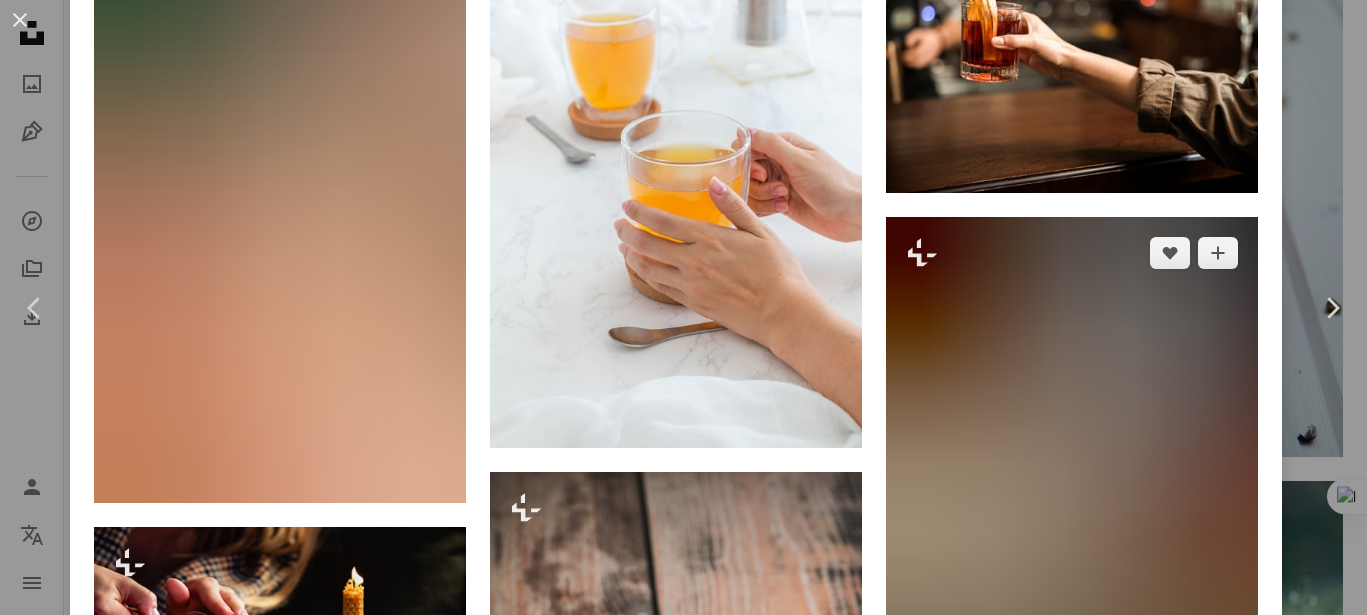 scroll, scrollTop: 1666, scrollLeft: 0, axis: vertical 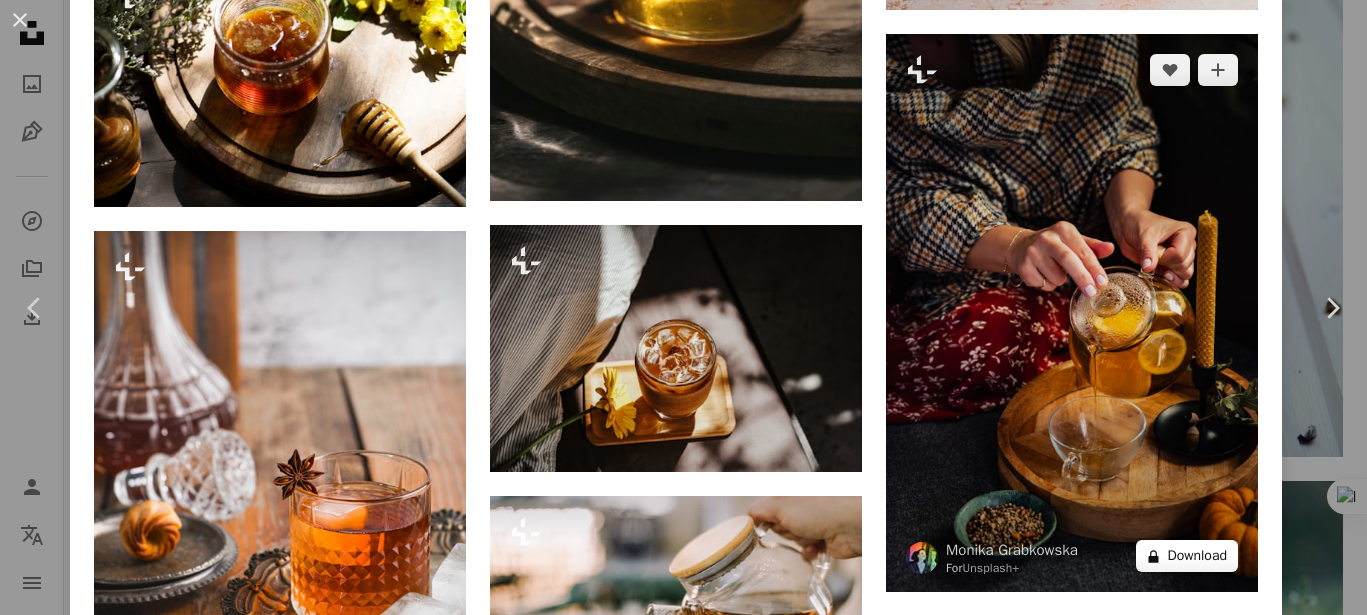 click on "A lock   Download" at bounding box center [1187, 556] 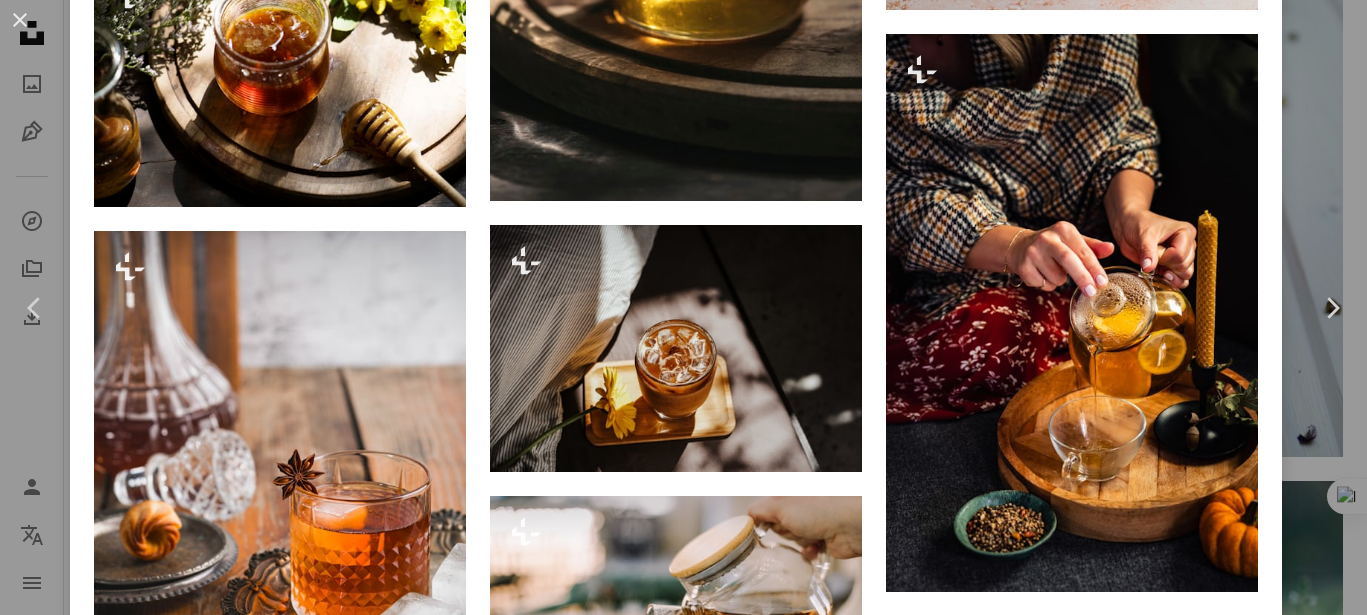 click at bounding box center [426, 2664] 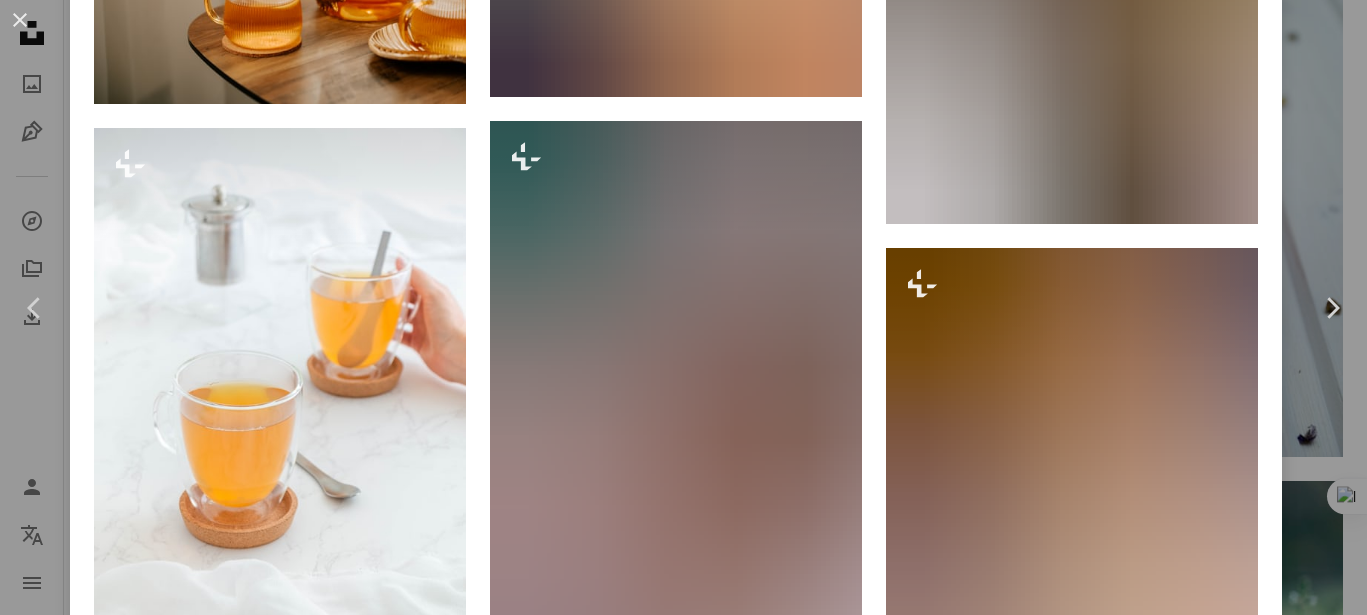 scroll, scrollTop: 5256, scrollLeft: 0, axis: vertical 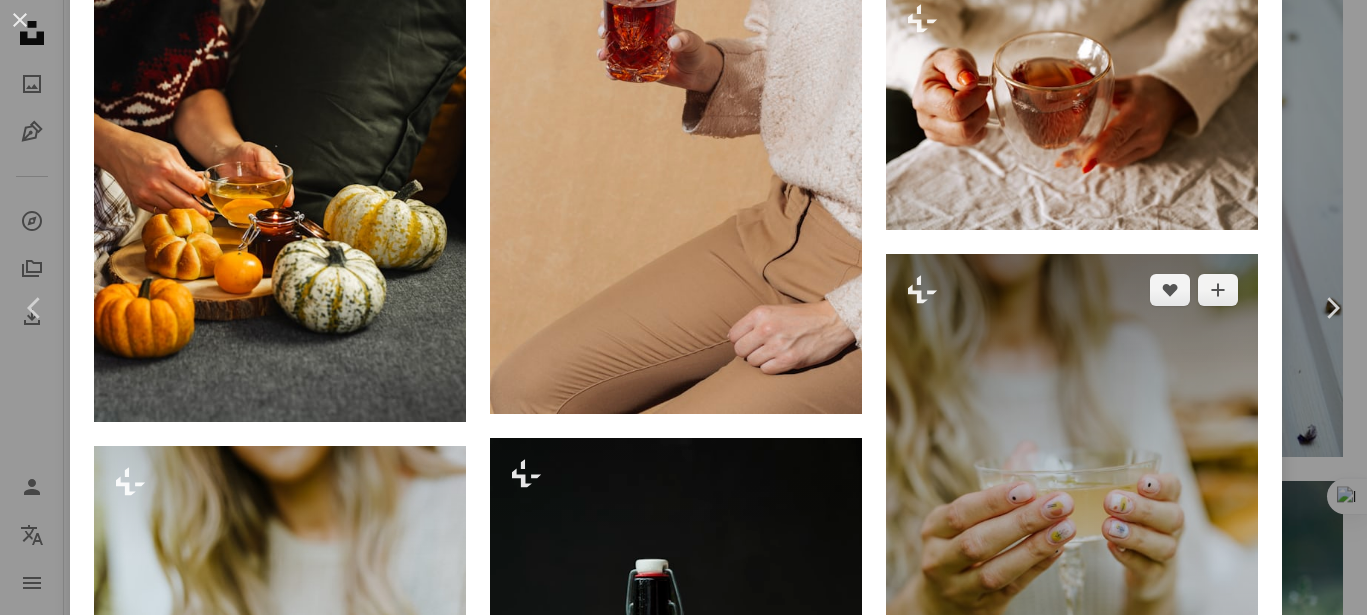 click at bounding box center [1072, 533] 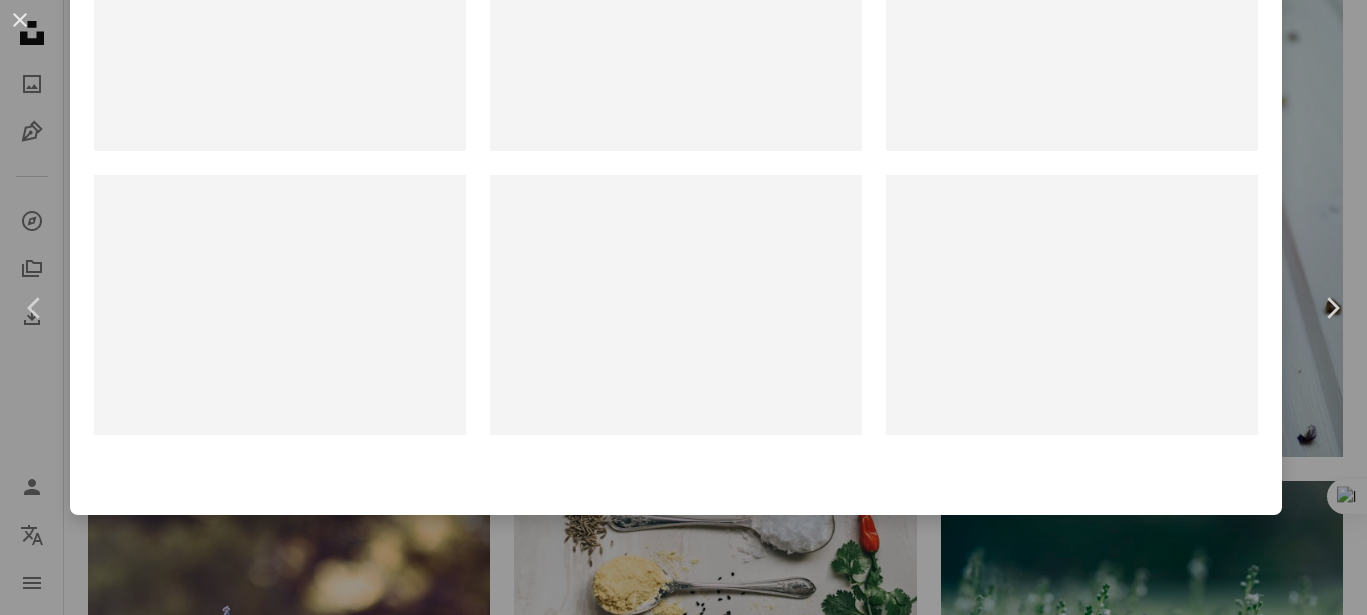 scroll, scrollTop: 0, scrollLeft: 0, axis: both 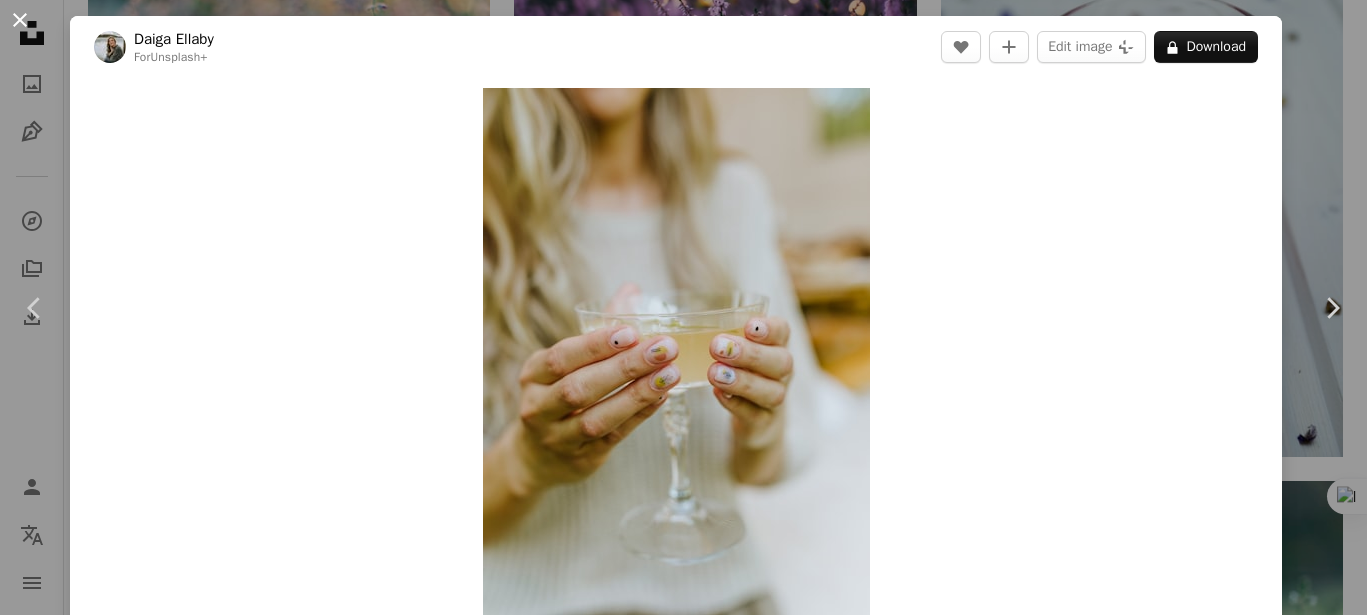 click on "An X shape" at bounding box center (20, 20) 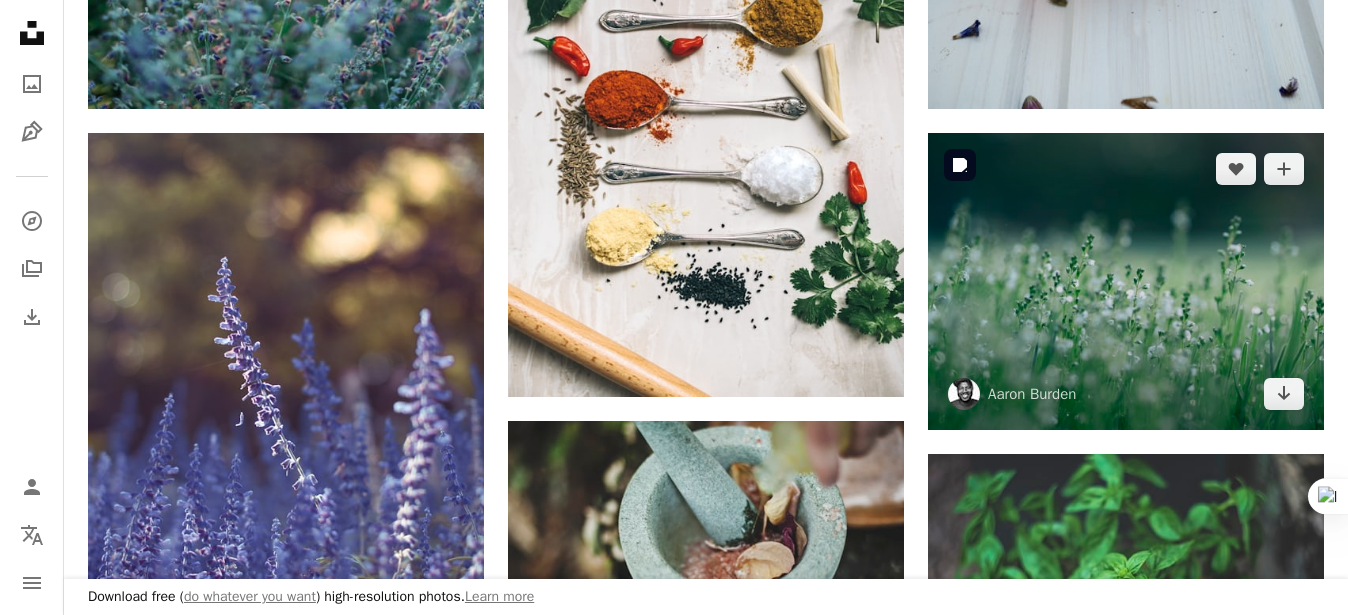 scroll, scrollTop: 0, scrollLeft: 0, axis: both 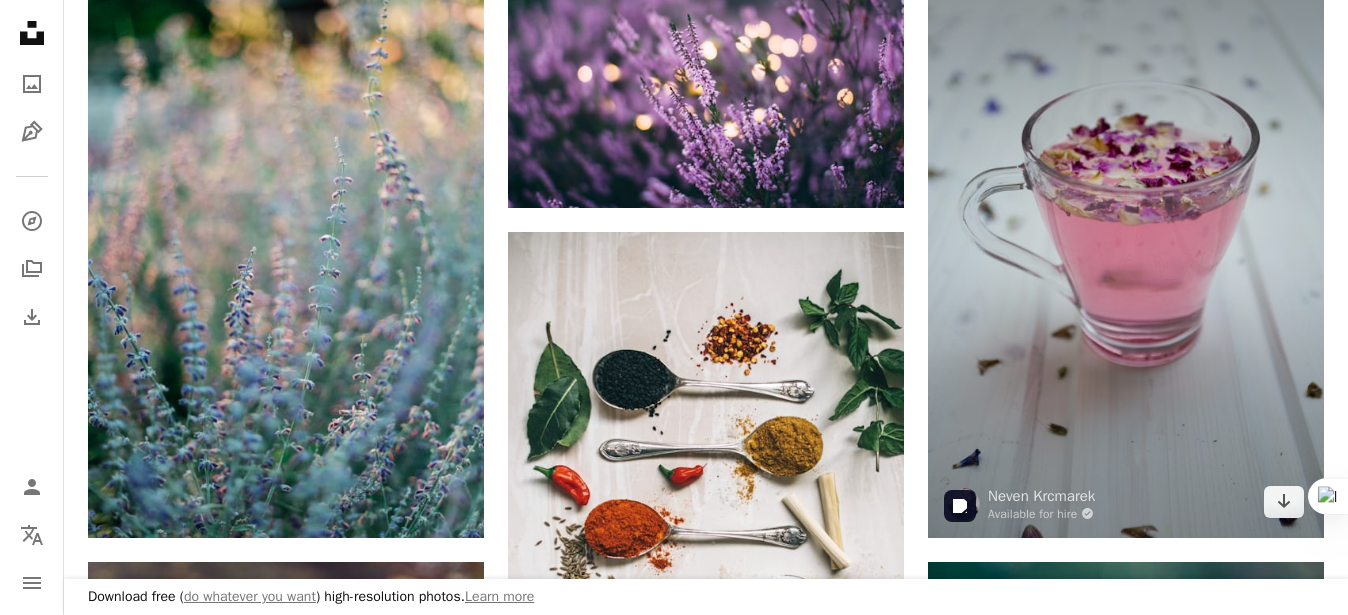 click at bounding box center [1126, 241] 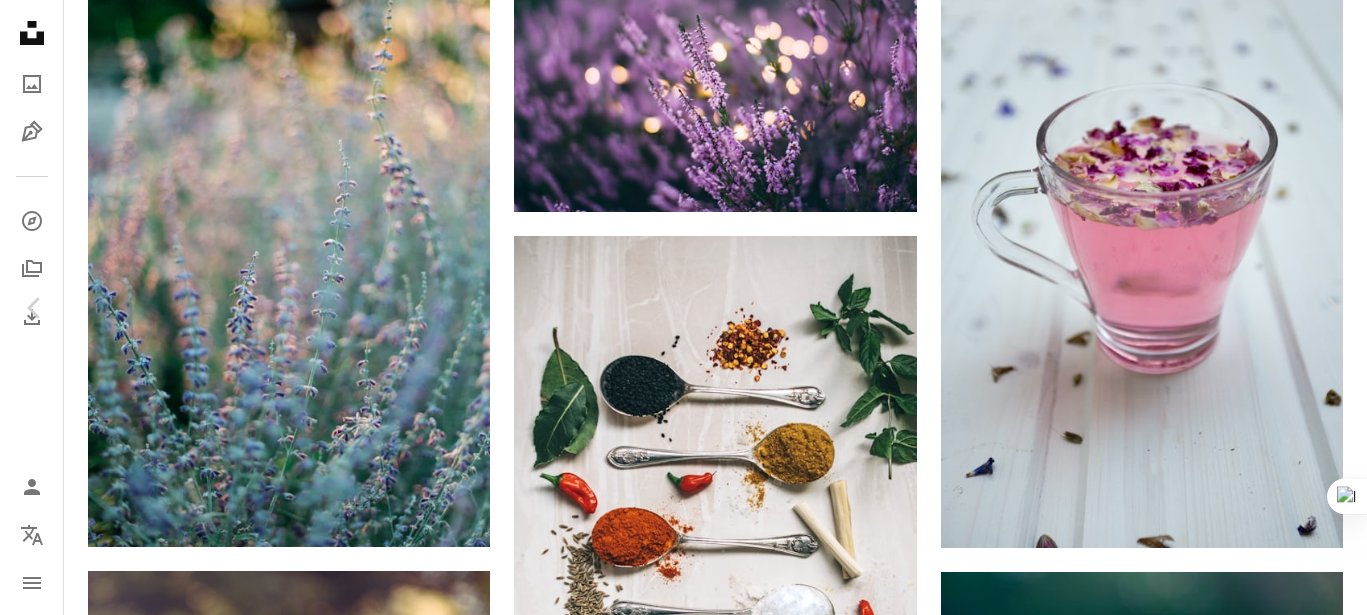 scroll, scrollTop: 1948, scrollLeft: 0, axis: vertical 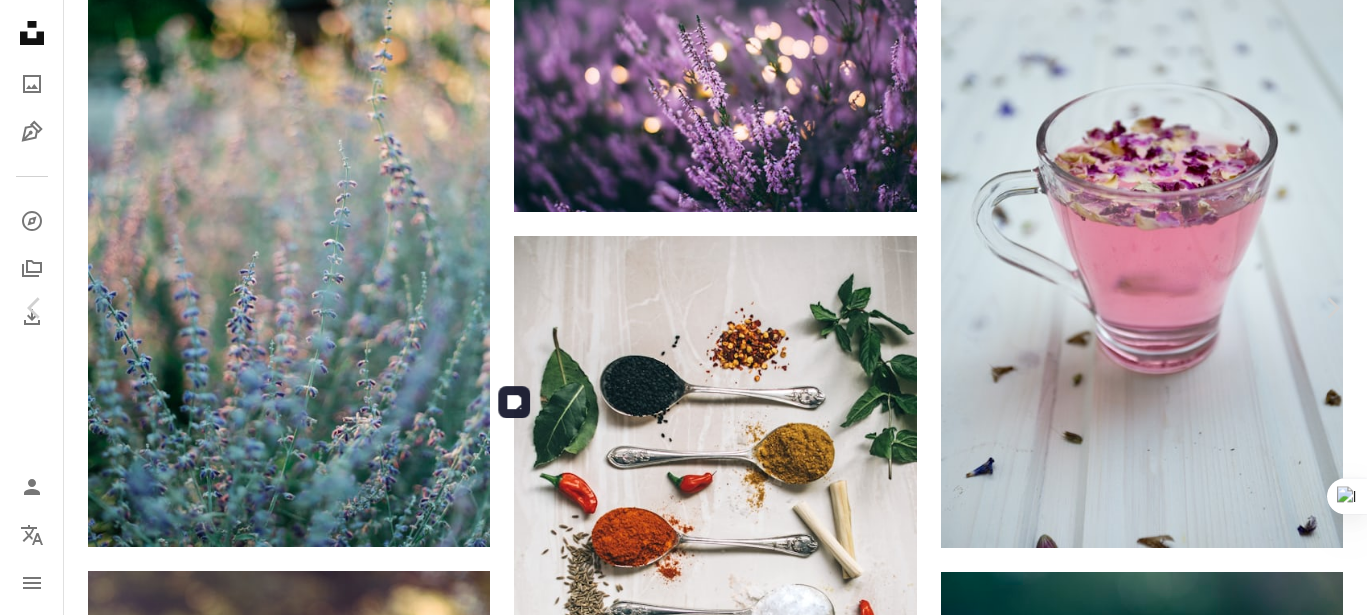 click at bounding box center (676, 2758) 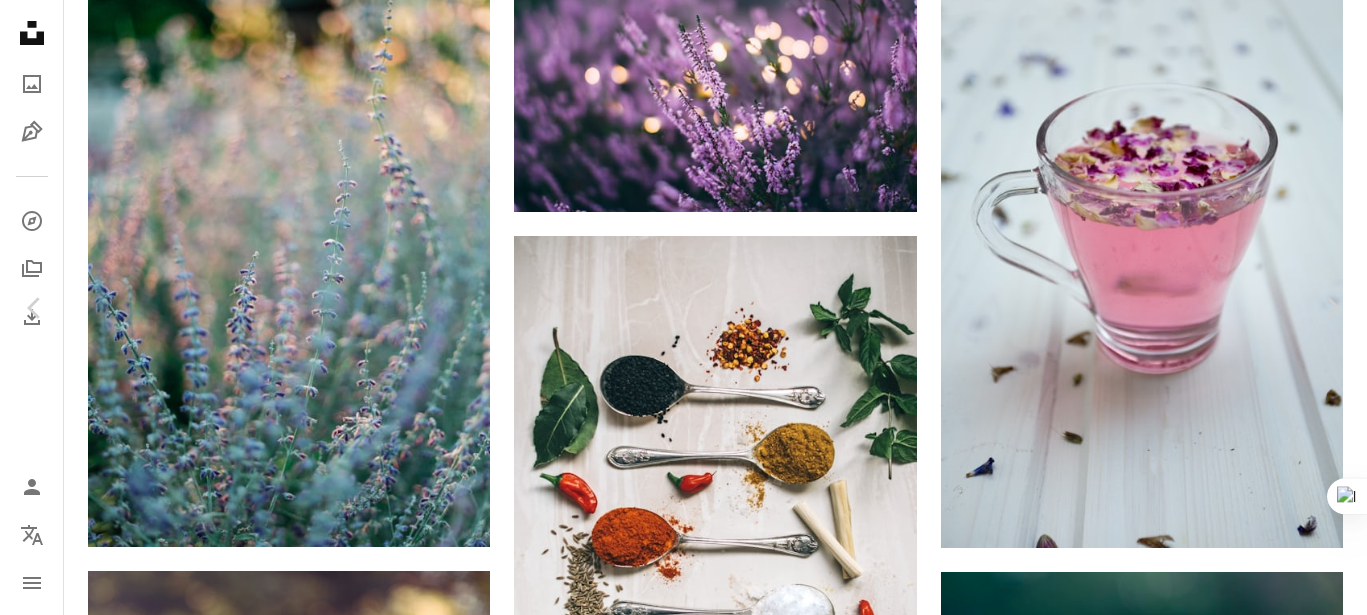 scroll, scrollTop: 0, scrollLeft: 0, axis: both 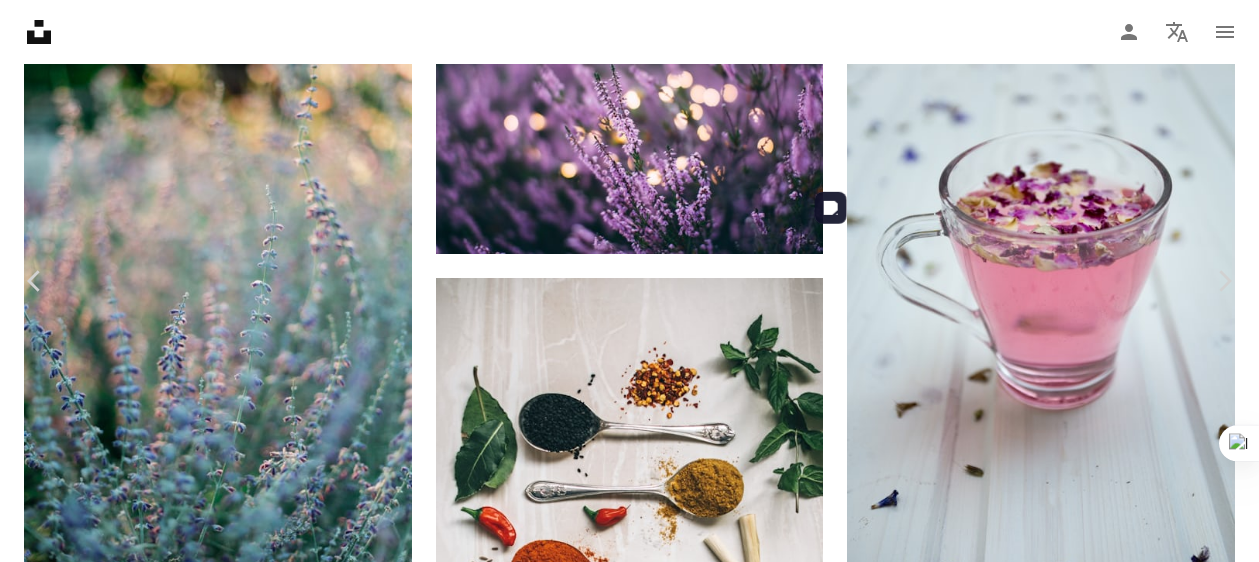 click at bounding box center [982, 2578] 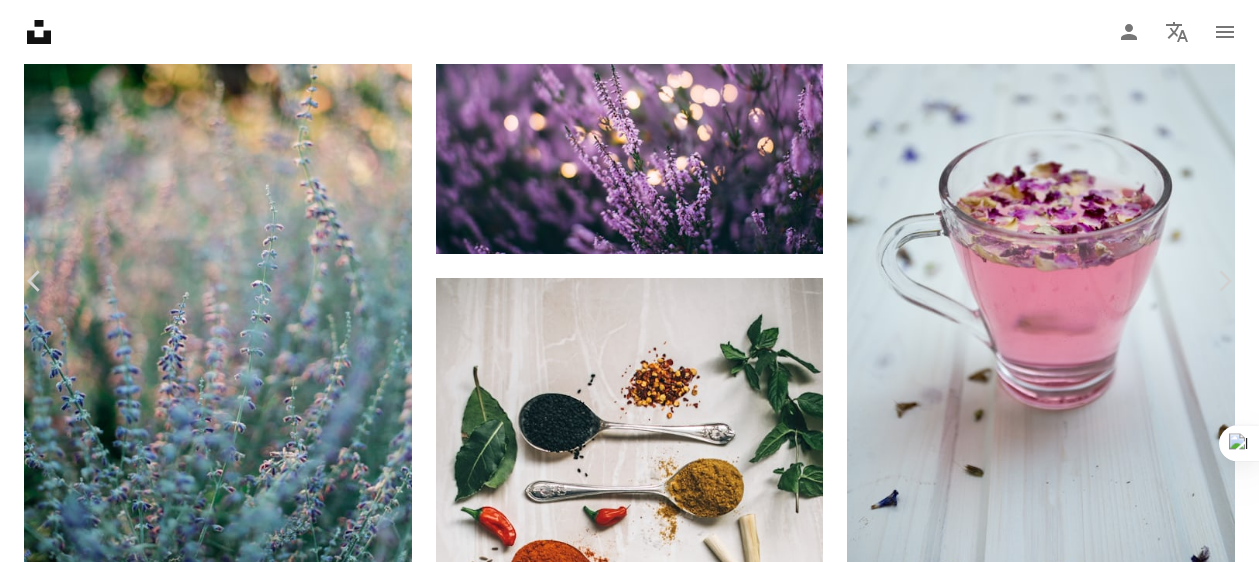 scroll, scrollTop: 0, scrollLeft: 0, axis: both 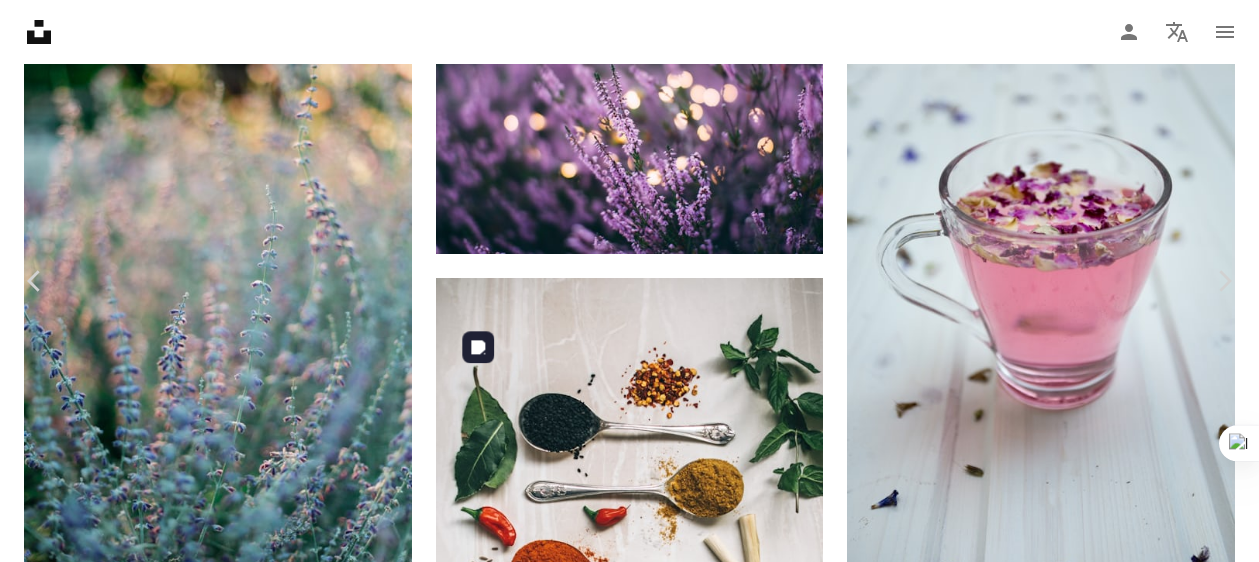 click at bounding box center (622, 2636) 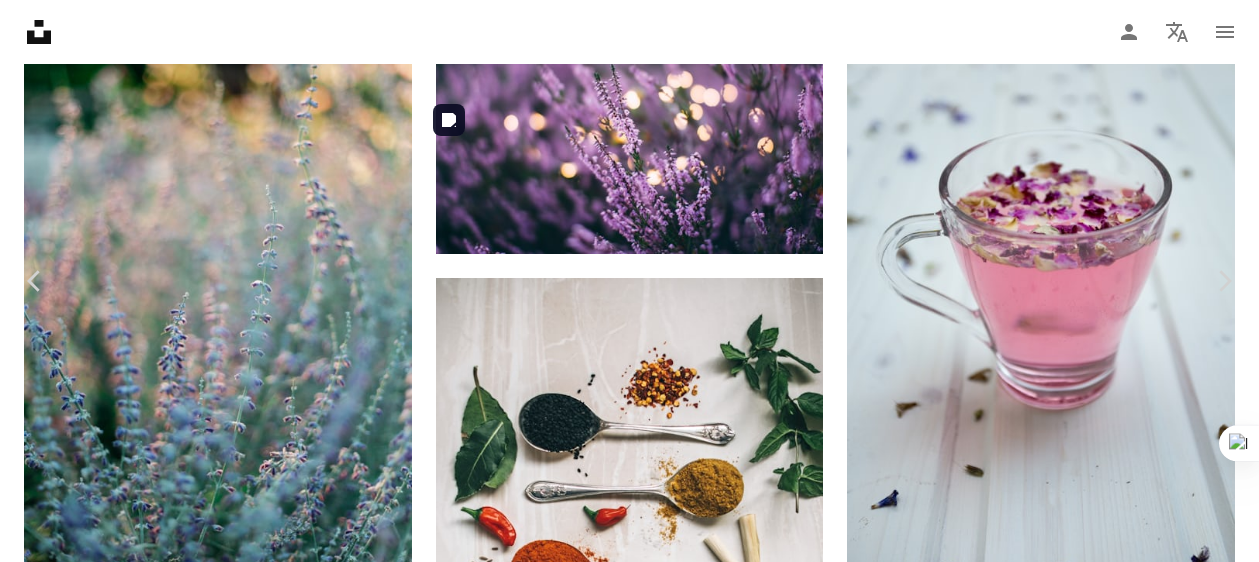 scroll, scrollTop: 0, scrollLeft: 0, axis: both 